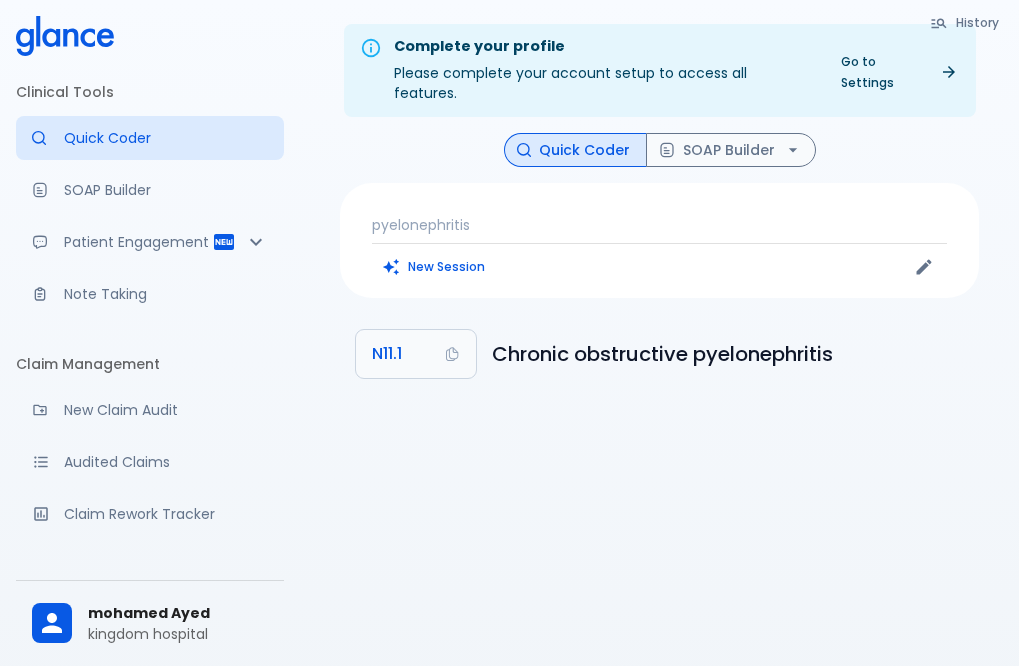 scroll, scrollTop: 0, scrollLeft: 0, axis: both 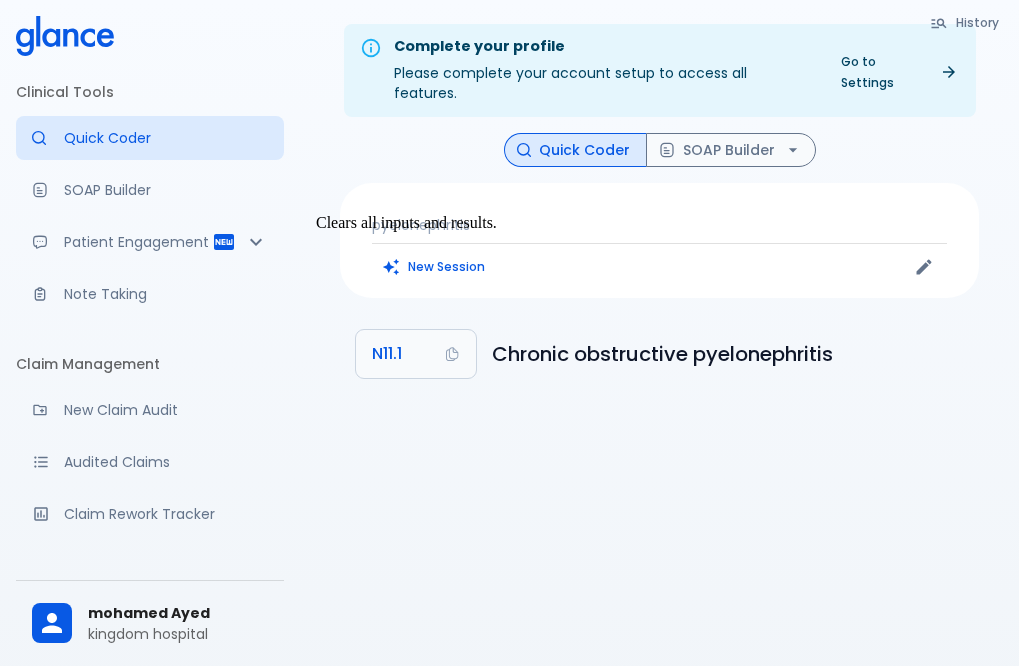 click on "New Session" at bounding box center [434, 266] 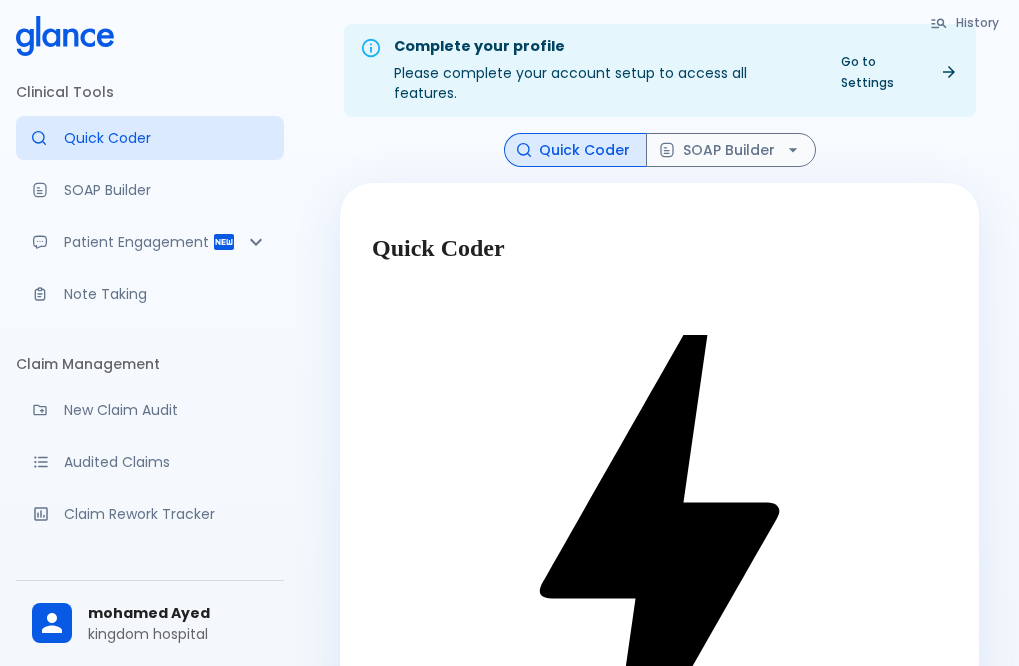 click at bounding box center [659, 964] 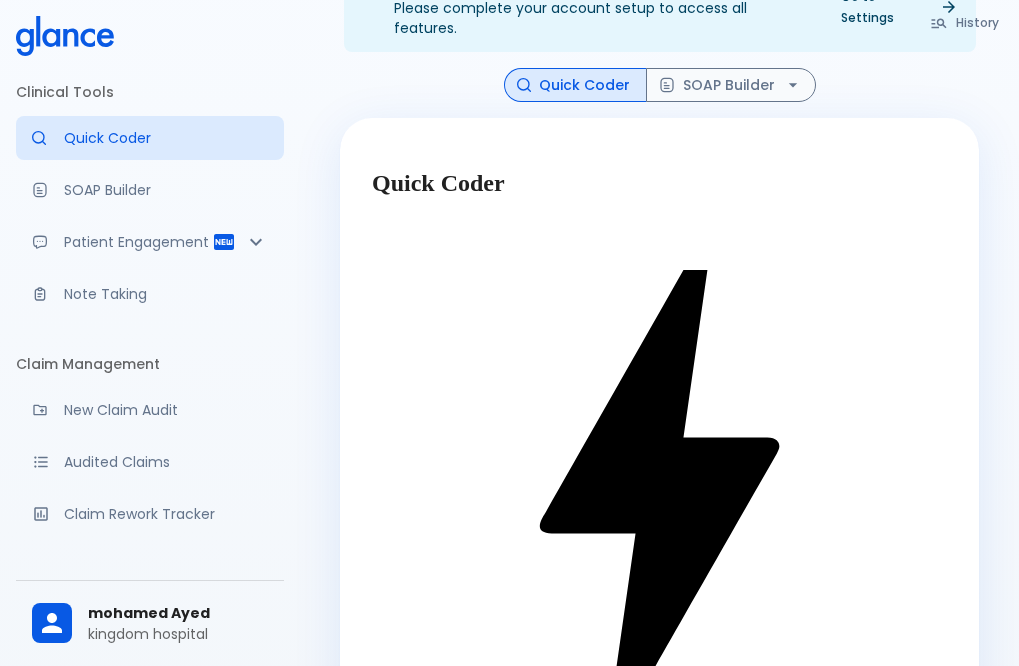 scroll, scrollTop: 100, scrollLeft: 0, axis: vertical 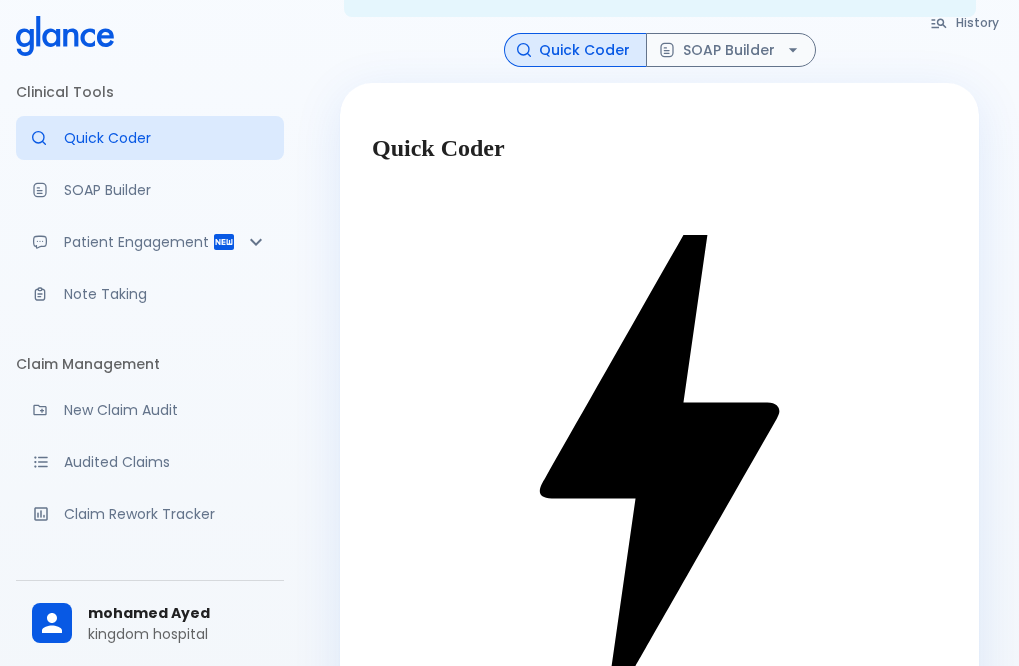 drag, startPoint x: 531, startPoint y: 518, endPoint x: 394, endPoint y: 497, distance: 138.60014 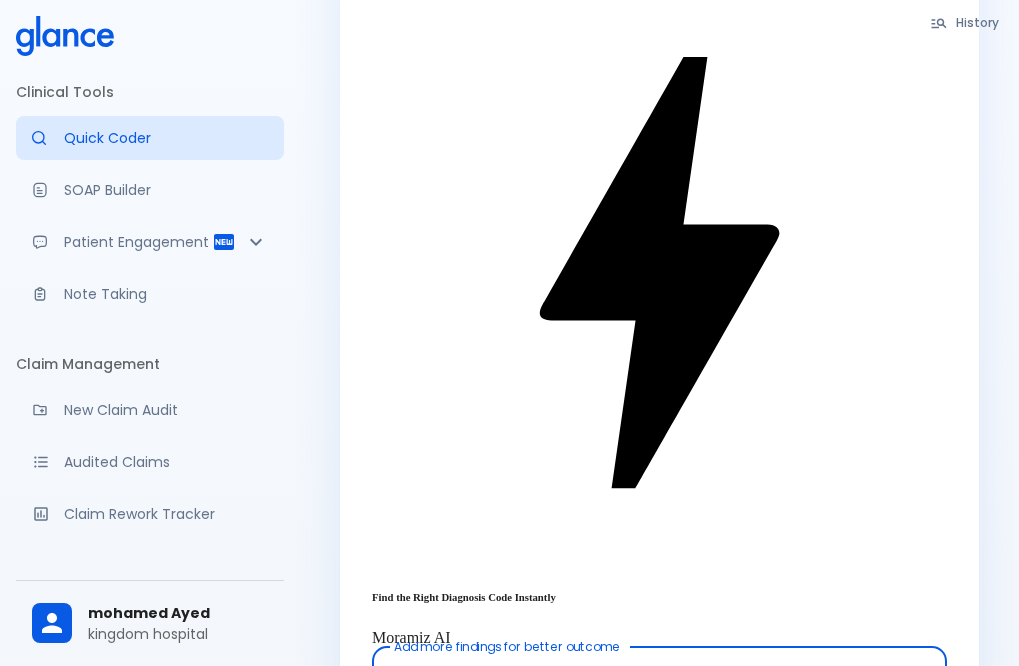 scroll, scrollTop: 359, scrollLeft: 0, axis: vertical 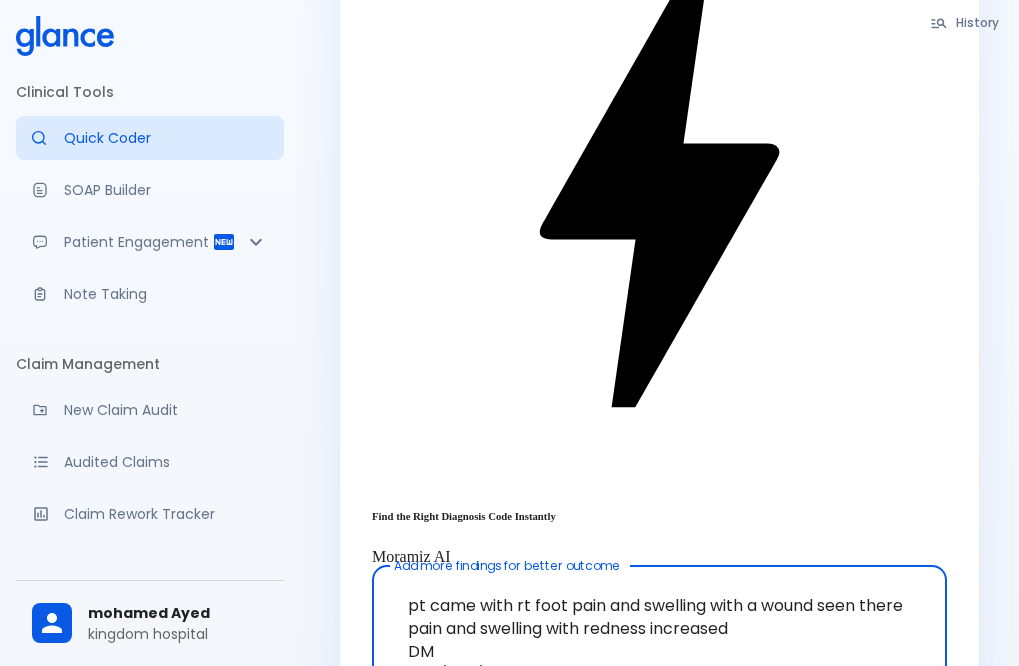drag, startPoint x: 403, startPoint y: 300, endPoint x: 625, endPoint y: 508, distance: 304.21704 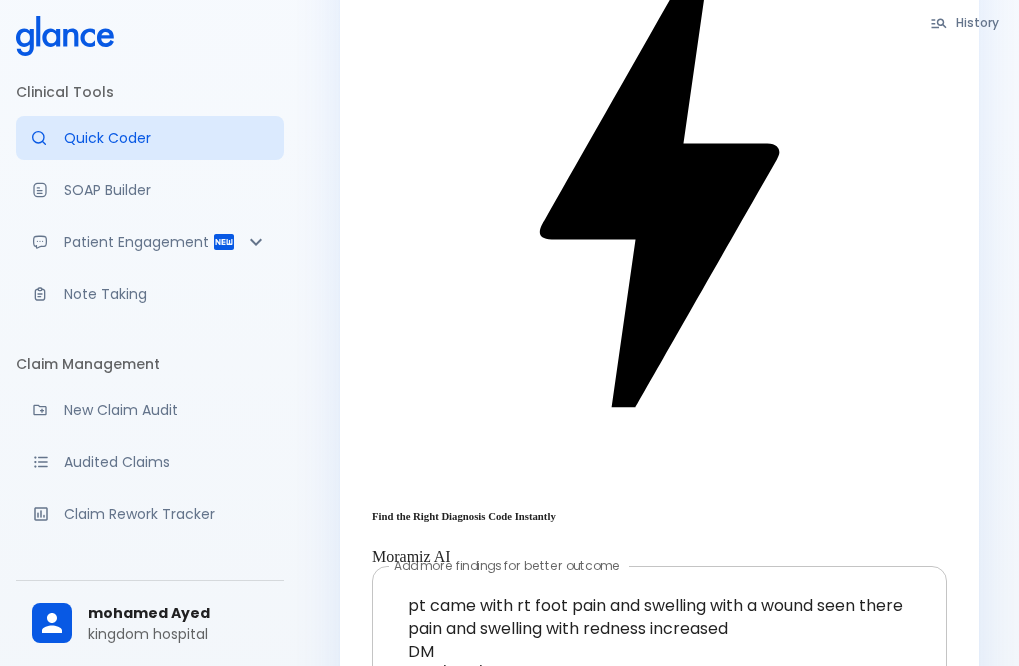 click on "erythema" at bounding box center [461, 787] 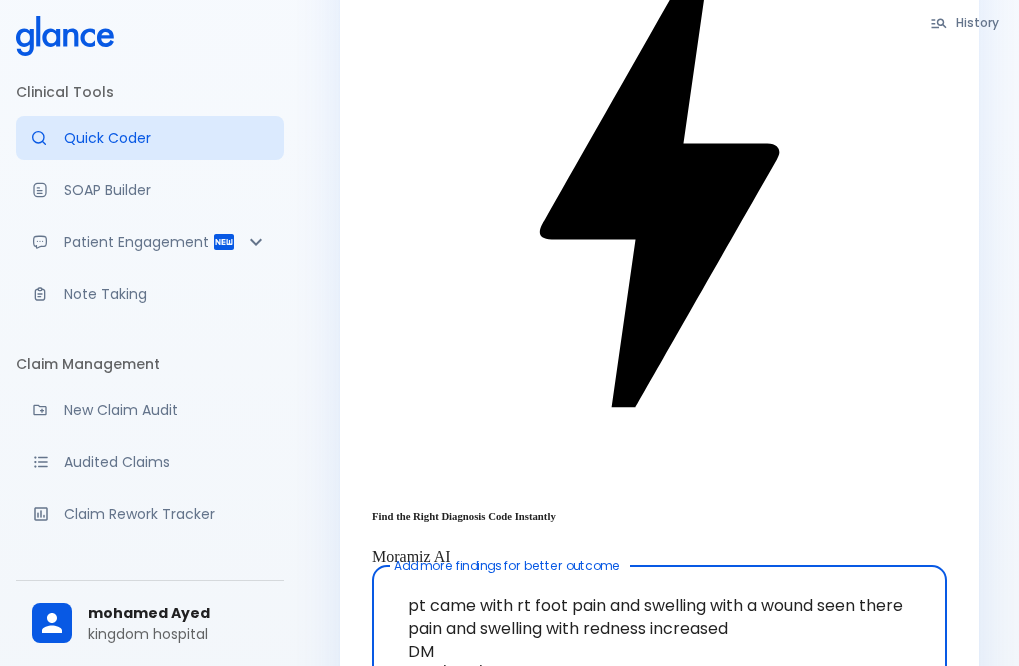 click on "diabetic foot ulcer" at bounding box center (494, 821) 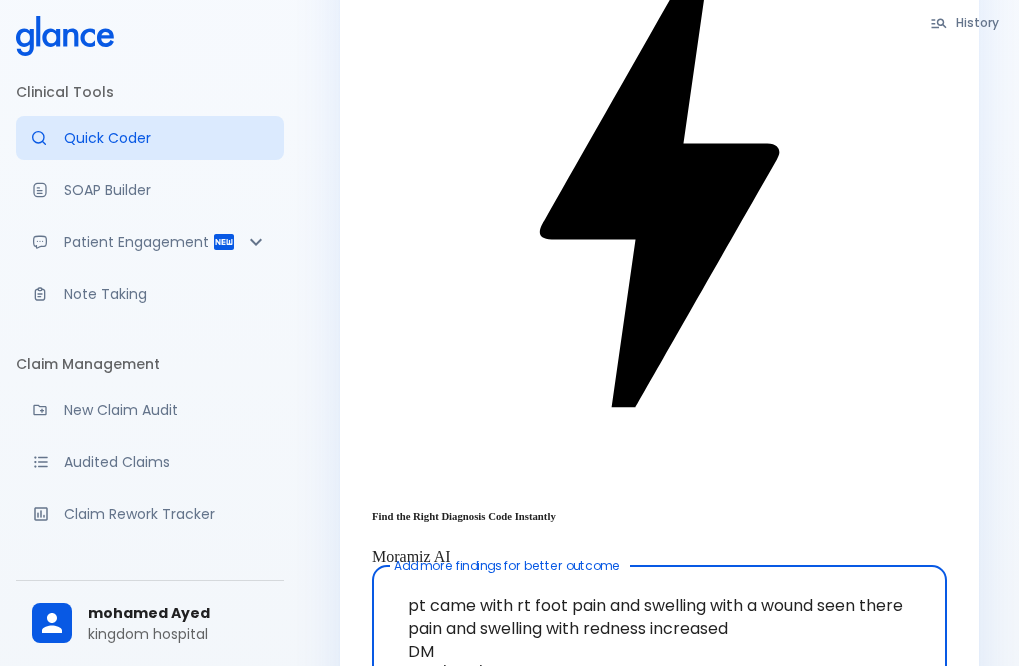 click on "pt came with rt foot pain and swelling with a wound seen there
pain and swelling with redness increased
DM
IHD / HF / CKD
HF
on medications
lasix 120+ 80
concor  2.5
amlor  10
enteresto 25 BID
atozet 10 /10
pantoprazole 20
aranesp 40 Q1W
folic acid 5
insulin Lantus and aspart , erythema, diabetic foot ulcer, edema" at bounding box center (659, 778) 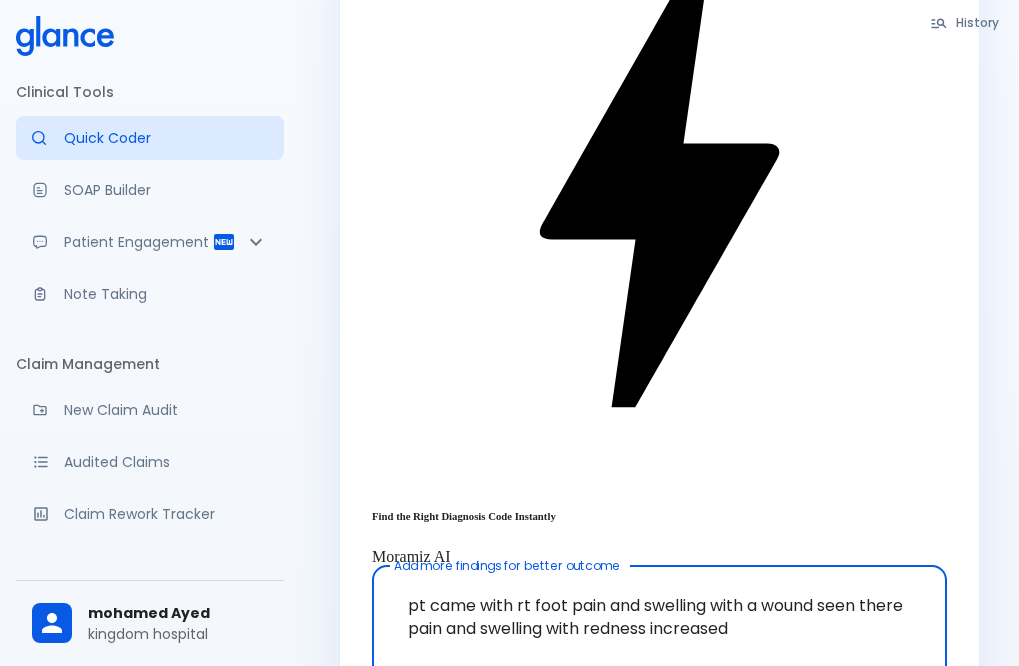paste on "ound seen at the big toe ulcer like with necrotic skin no active bleeding" 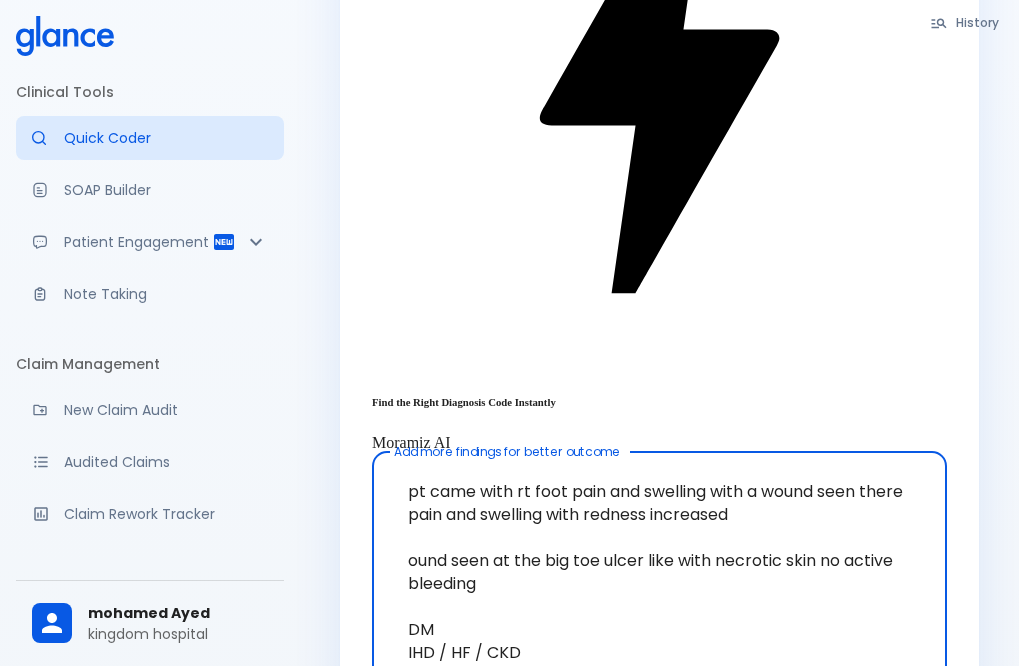 scroll, scrollTop: 474, scrollLeft: 0, axis: vertical 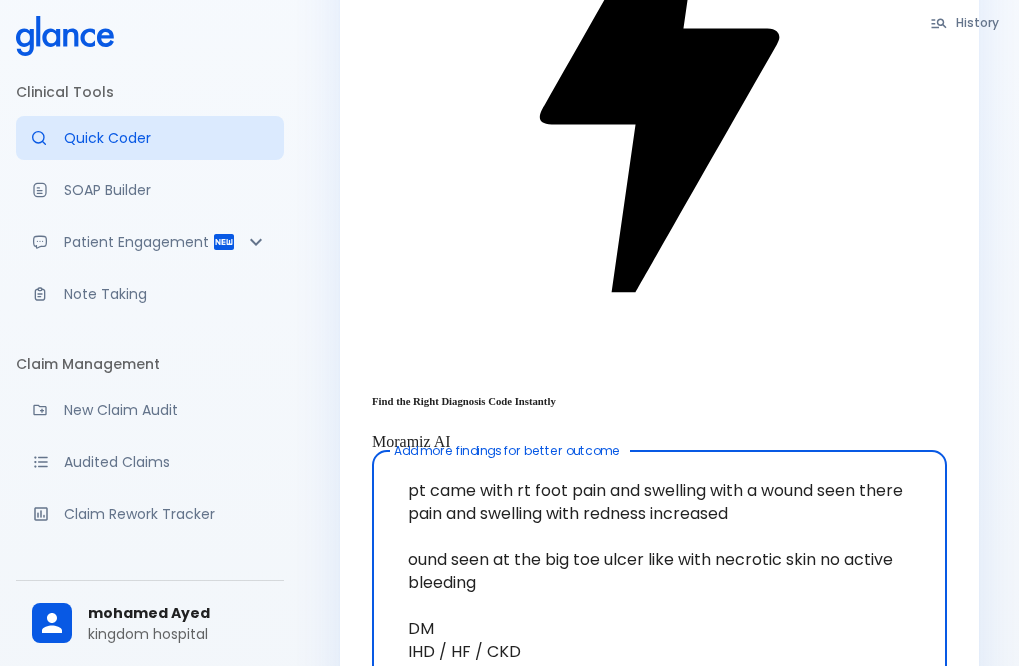 drag, startPoint x: 709, startPoint y: 480, endPoint x: 870, endPoint y: 516, distance: 164.97575 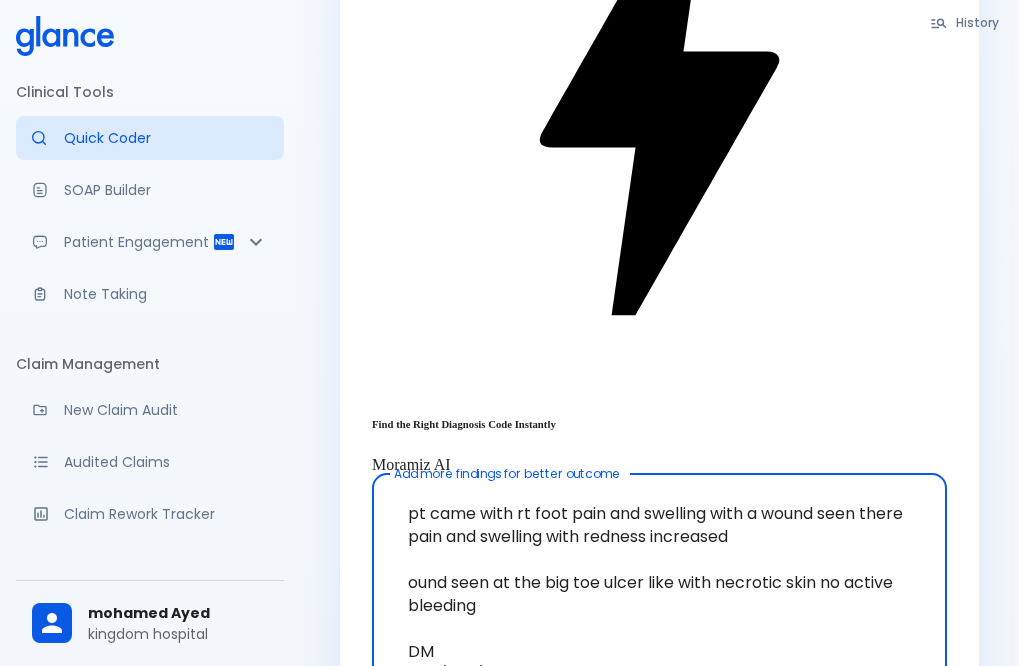 click on "pt came with rt foot pain and swelling with a wound seen there
pain and swelling with redness increased
ound seen at the big toe ulcer like with necrotic skin no active bleeding
DM
IHD / HF / CKD
HF
on medications
lasix 120+ 80
concor  2.5
amlor  10
enteresto 25 BID
atozet 10 /10
pantoprazole 20
aranesp 40 Q1W
folic acid 5
insulin Lantus and aspart , erythema," at bounding box center (659, 720) 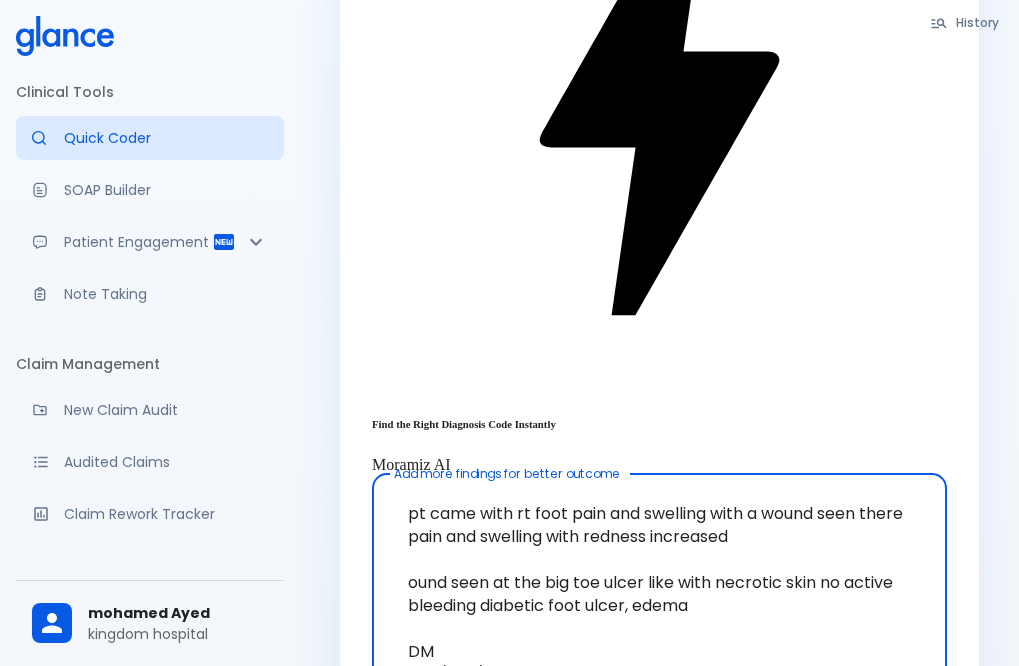 click on "pt came with rt foot pain and swelling with a wound seen there
pain and swelling with redness increased
ound seen at the big toe ulcer like with necrotic skin no active bleeding diabetic foot ulcer, edema
DM
IHD / HF / CKD
HF
on medications
lasix 120+ 80
concor  2.5
amlor  10
enteresto 25 BID
atozet 10 /10
pantoprazole 20
aranesp 40 Q1W
folic acid 5
insulin Lantus and aspart , erythema," at bounding box center (659, 720) 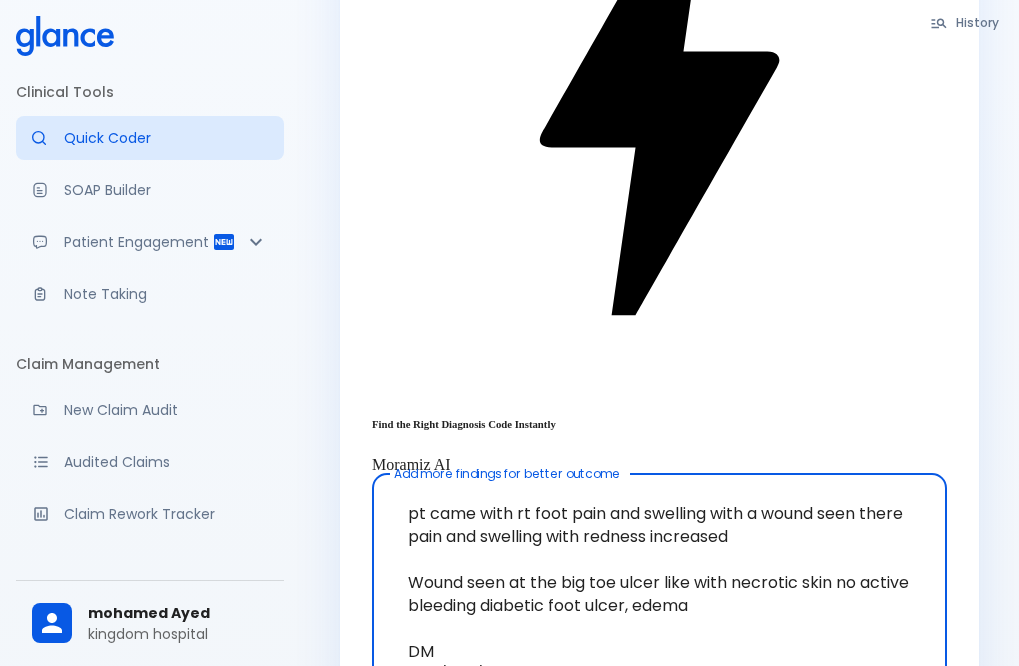 click on "pt came with rt foot pain and swelling with a wound seen there
pain and swelling with redness increased
Wound seen at the big toe ulcer like with necrotic skin no active bleeding diabetic foot ulcer, edema
DM
IHD / HF / CKD
HF
on medications
lasix 120+ 80
concor  2.5
amlor  10
enteresto 25 BID
atozet 10 /10
pantoprazole 20
aranesp 40 Q1W
folic acid 5
insulin Lantus and aspart , erythema," at bounding box center [659, 720] 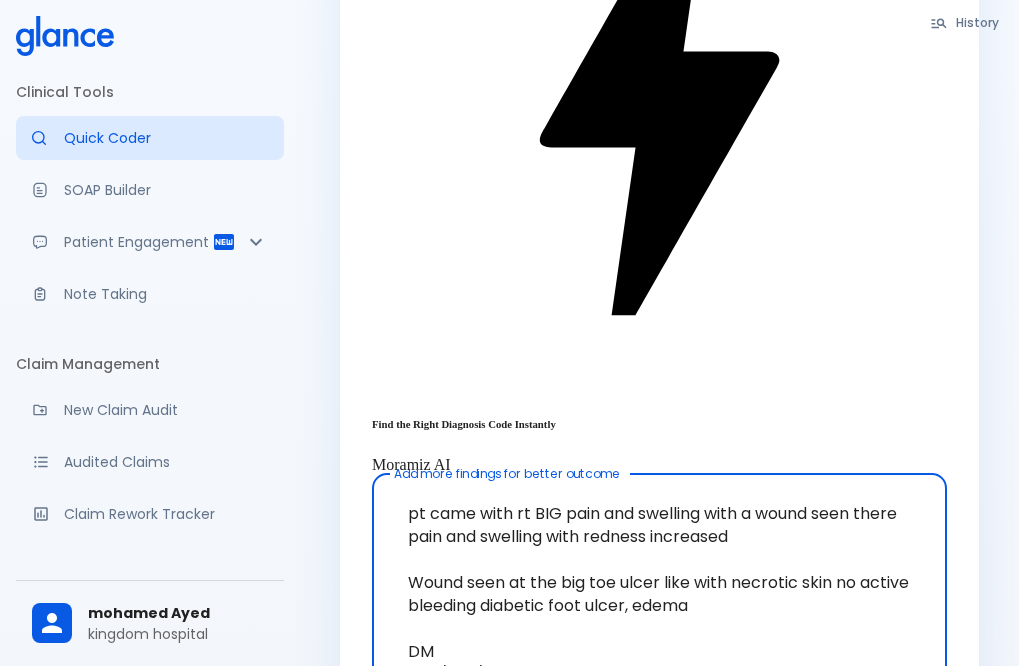 click on "pt came with rt BIG  pain and swelling with a wound seen there
pain and swelling with redness increased
Wound seen at the big toe ulcer like with necrotic skin no active bleeding diabetic foot ulcer, edema
DM
IHD / HF / CKD
HF
on medications
lasix 120+ 80
concor  2.5
amlor  10
enteresto 25 BID
atozet 10 /10
pantoprazole 20
aranesp 40 Q1W
folic acid 5
insulin Lantus and aspart , erythema," at bounding box center (659, 720) 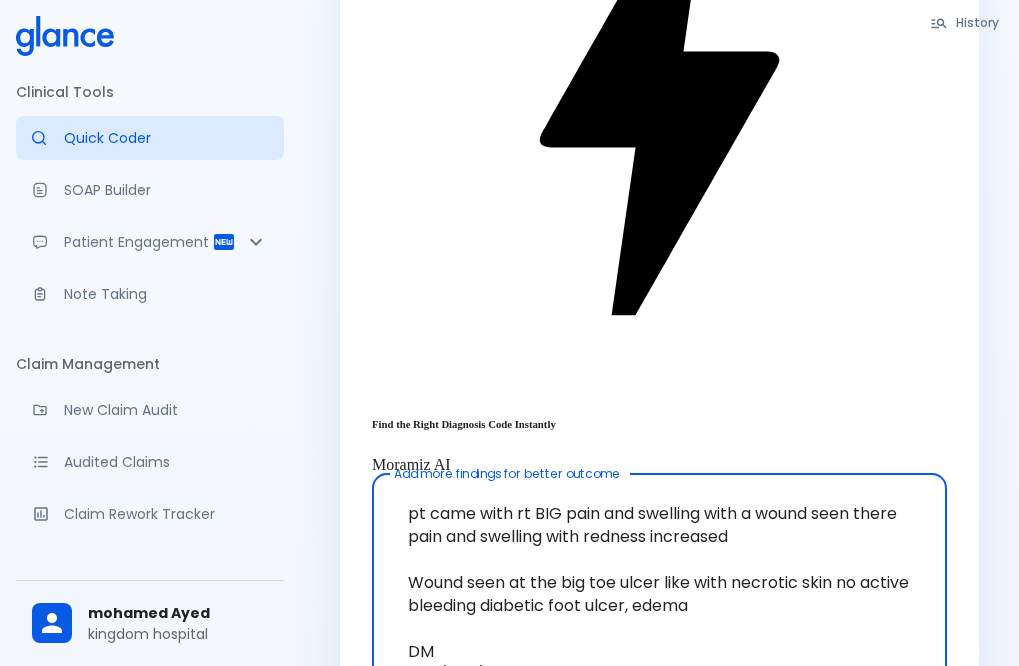 scroll, scrollTop: 474, scrollLeft: 0, axis: vertical 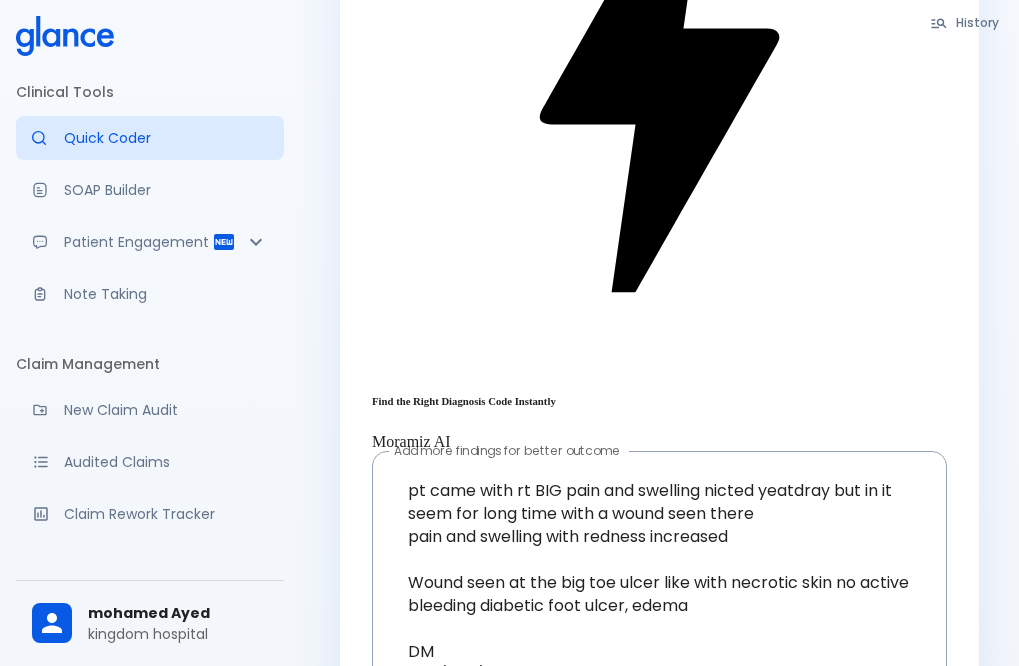 click on "hyperglycemia" at bounding box center (481, 890) 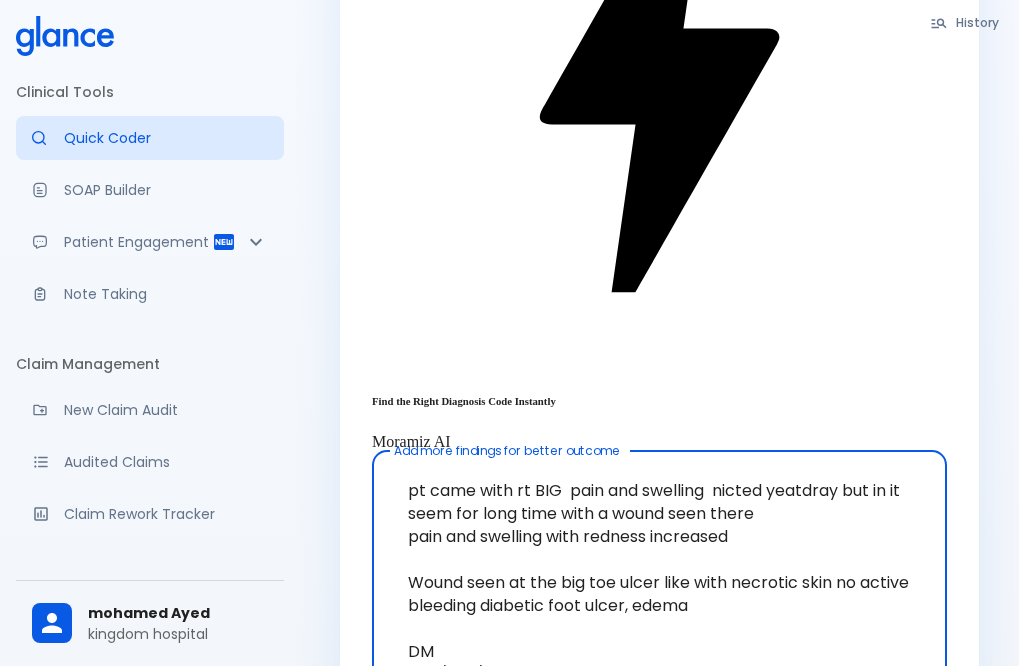 scroll, scrollTop: 0, scrollLeft: 1289, axis: horizontal 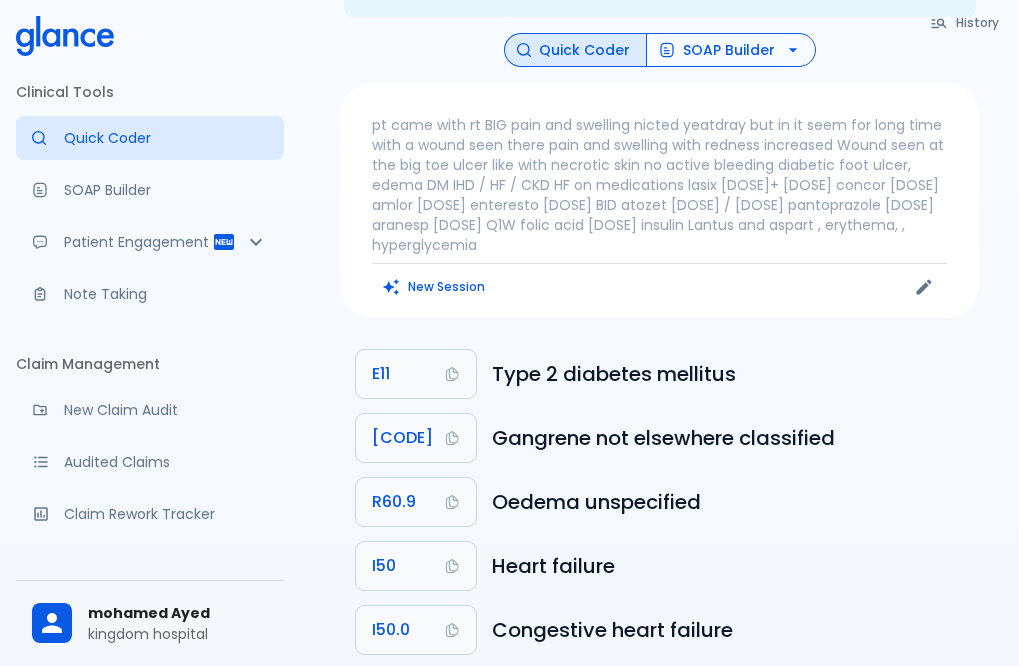 click on "SOAP Builder" at bounding box center (731, 50) 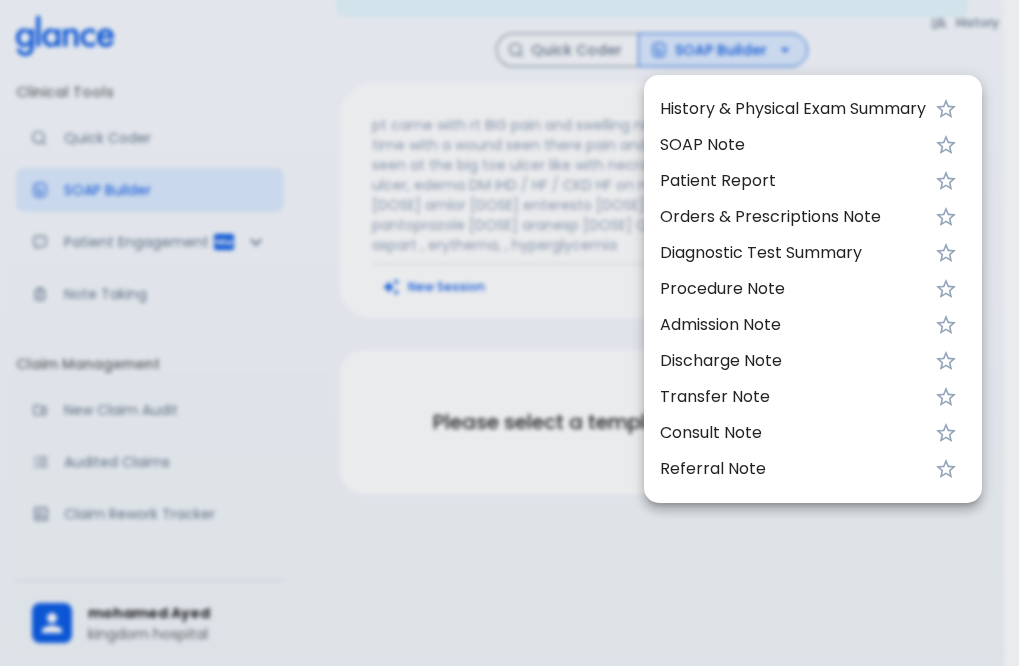 scroll, scrollTop: 72, scrollLeft: 0, axis: vertical 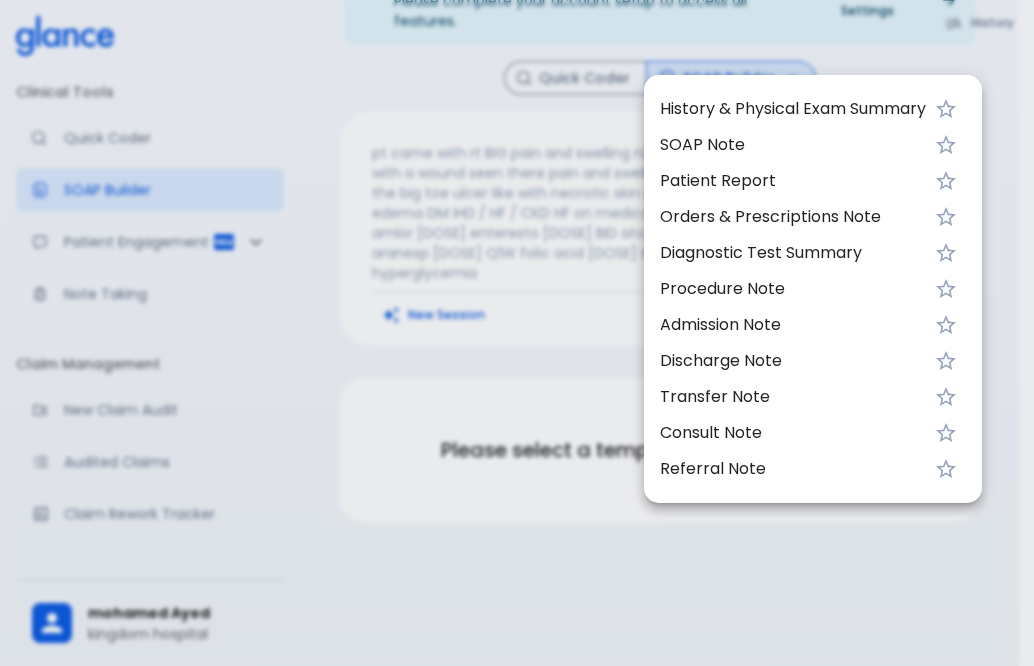 click on "History & Physical Exam Summary" at bounding box center [793, 109] 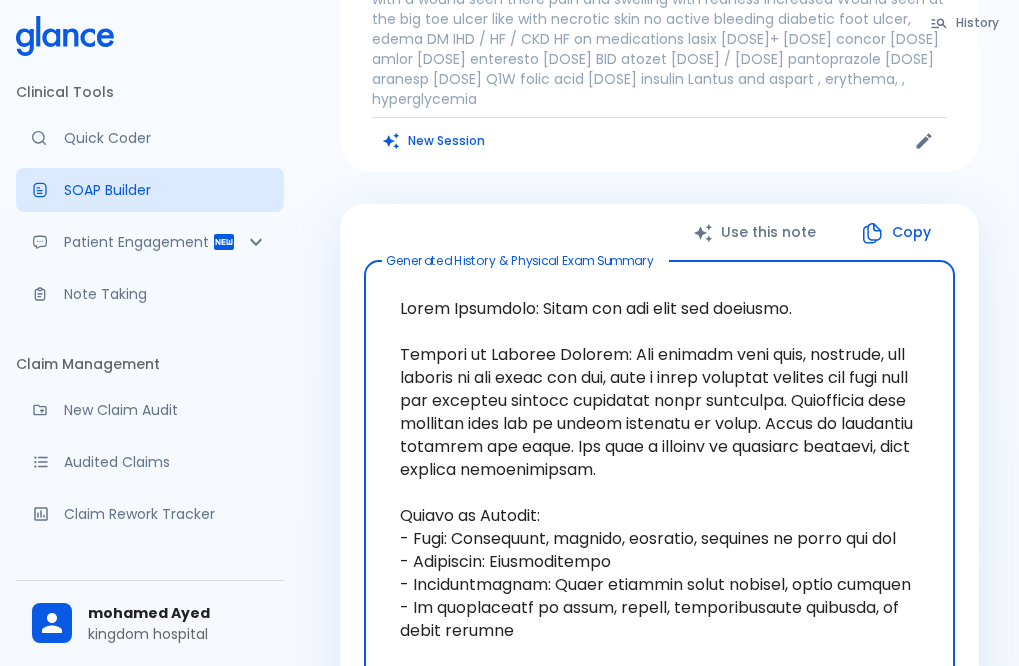 scroll, scrollTop: 272, scrollLeft: 0, axis: vertical 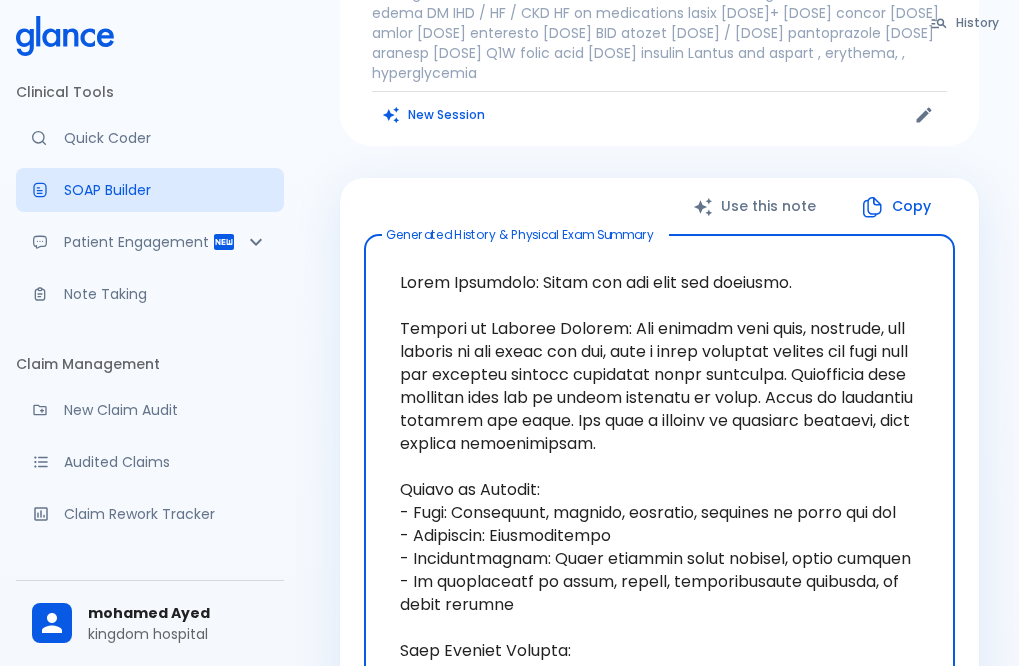 drag, startPoint x: 630, startPoint y: 284, endPoint x: 602, endPoint y: 289, distance: 28.442924 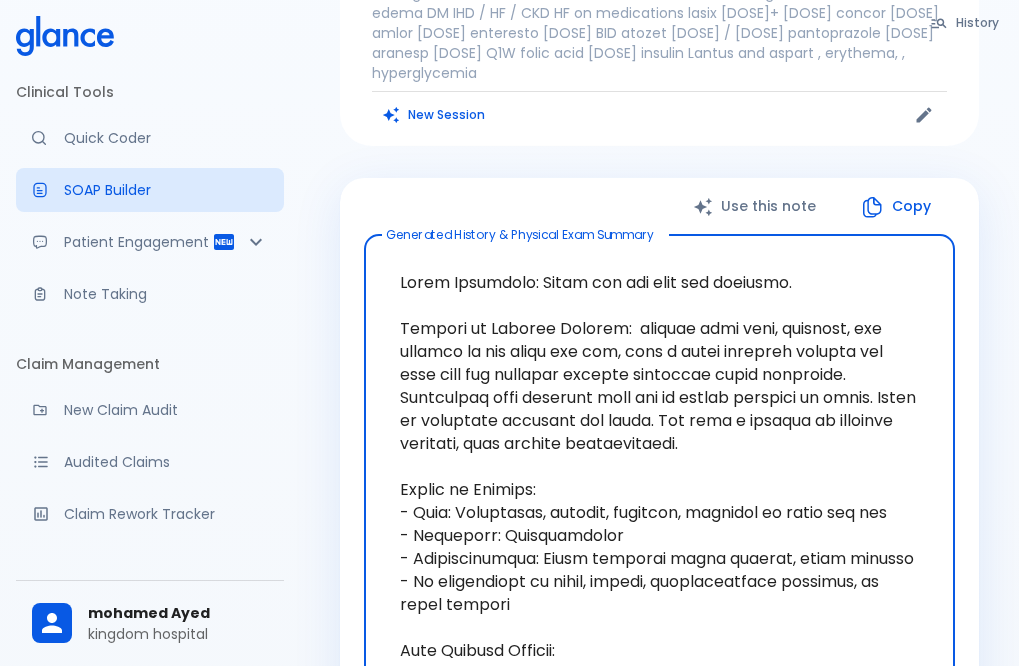 drag, startPoint x: 705, startPoint y: 286, endPoint x: 869, endPoint y: 391, distance: 194.73315 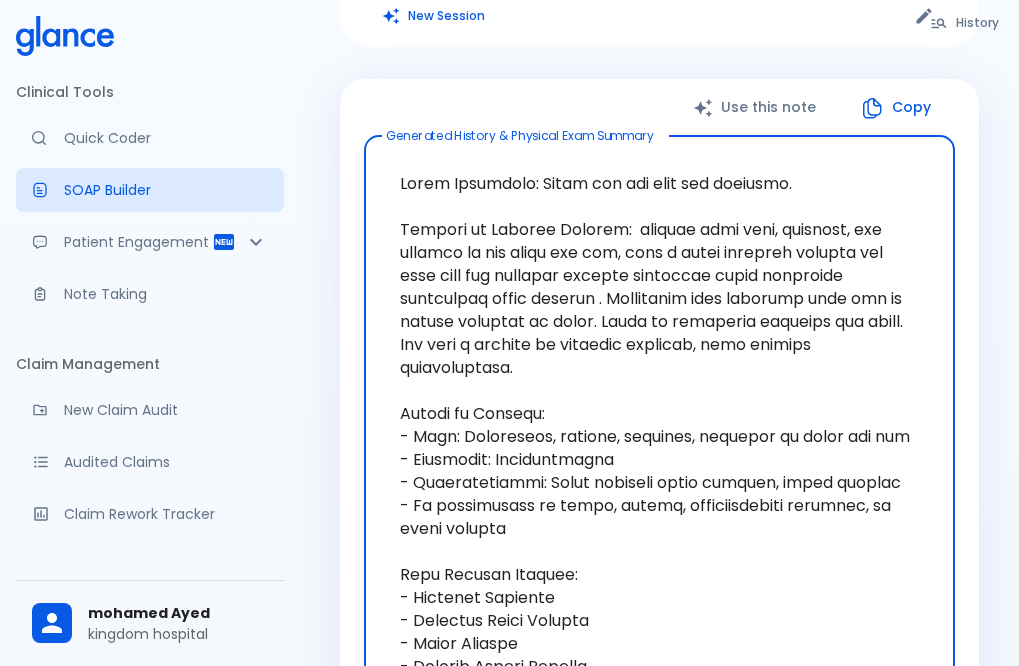 scroll, scrollTop: 172, scrollLeft: 0, axis: vertical 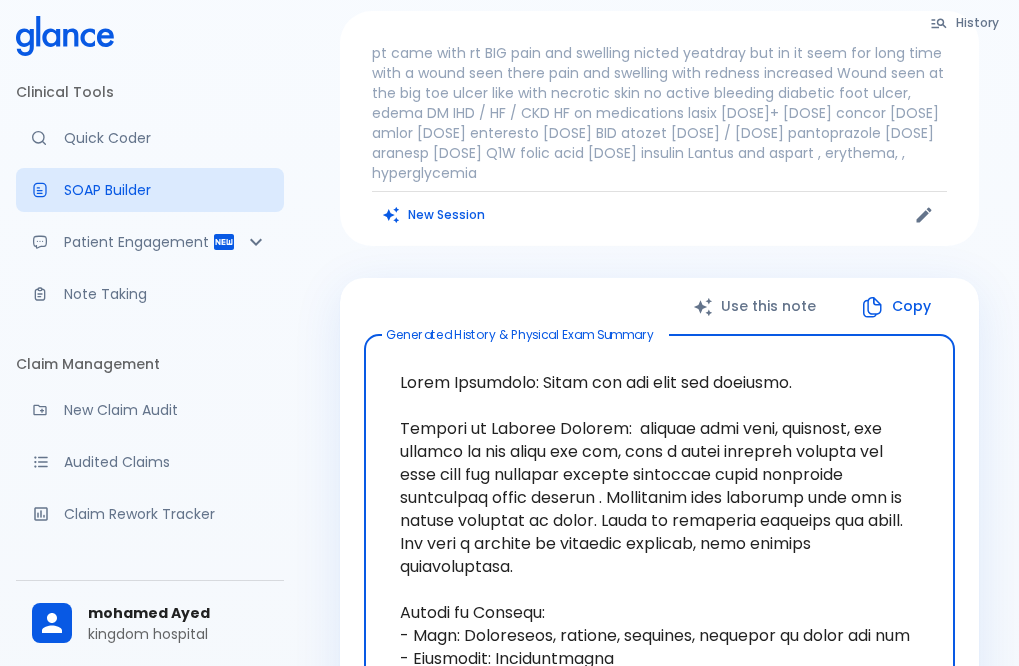 drag, startPoint x: 540, startPoint y: 339, endPoint x: 805, endPoint y: 339, distance: 265 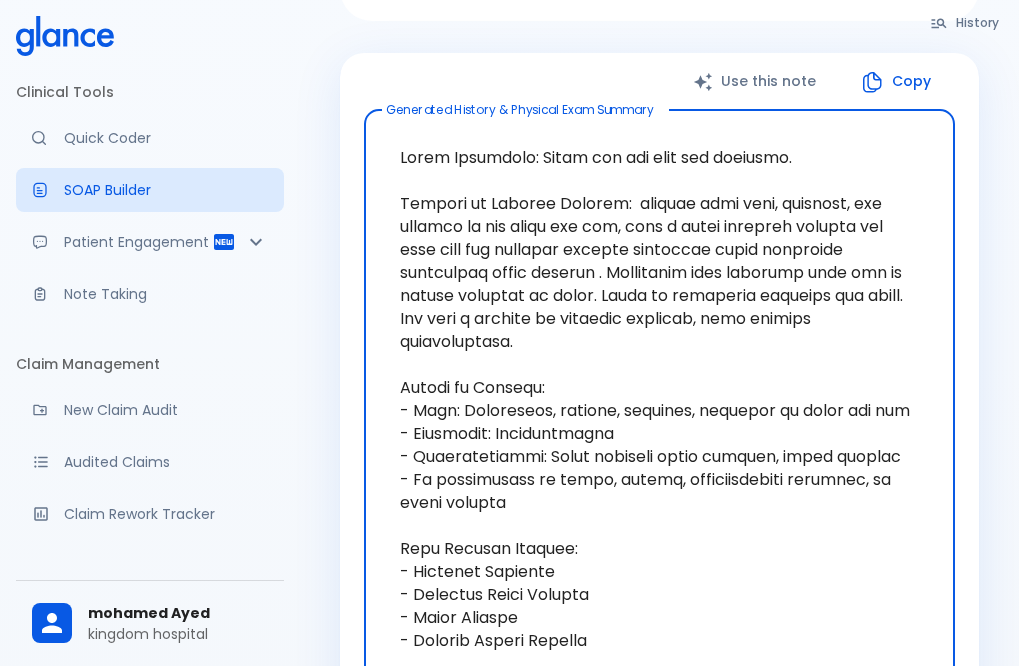 scroll, scrollTop: 472, scrollLeft: 0, axis: vertical 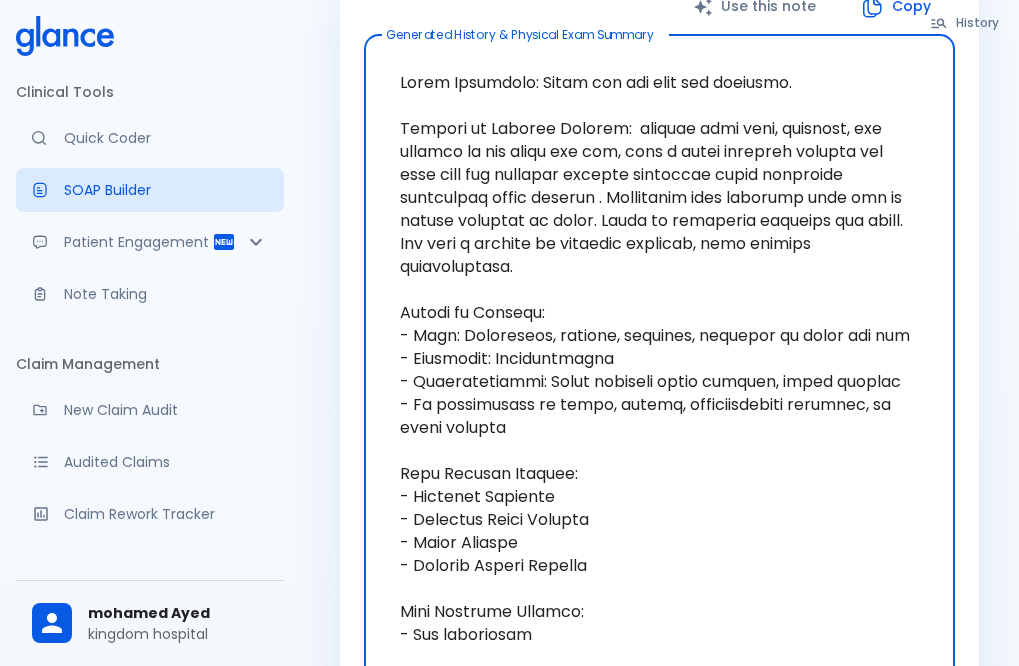drag, startPoint x: 701, startPoint y: 386, endPoint x: 728, endPoint y: 536, distance: 152.41063 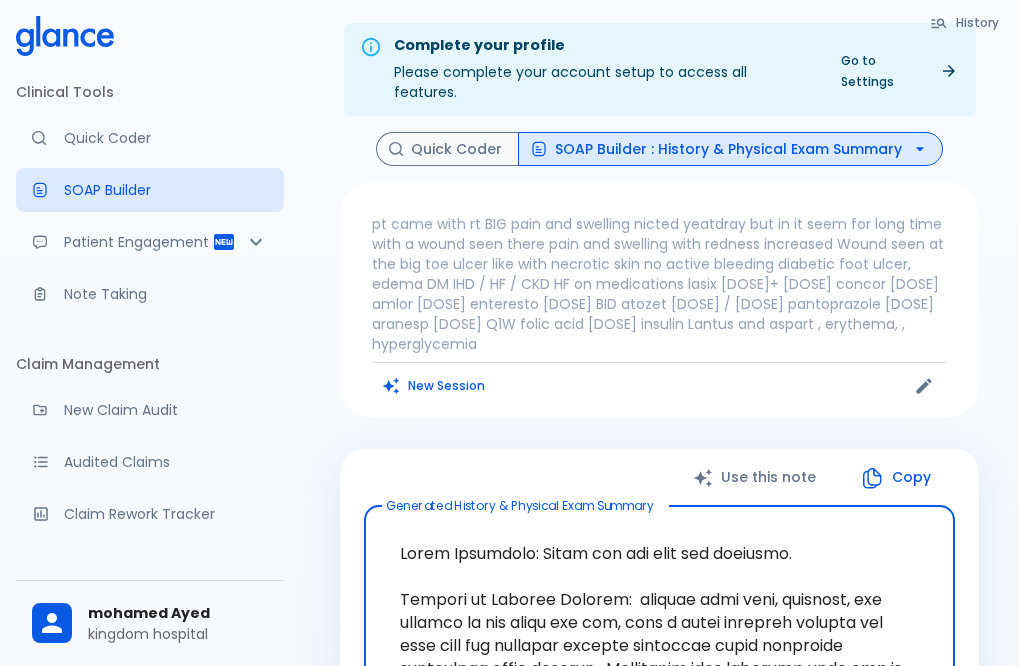 scroll, scrollTop: 0, scrollLeft: 0, axis: both 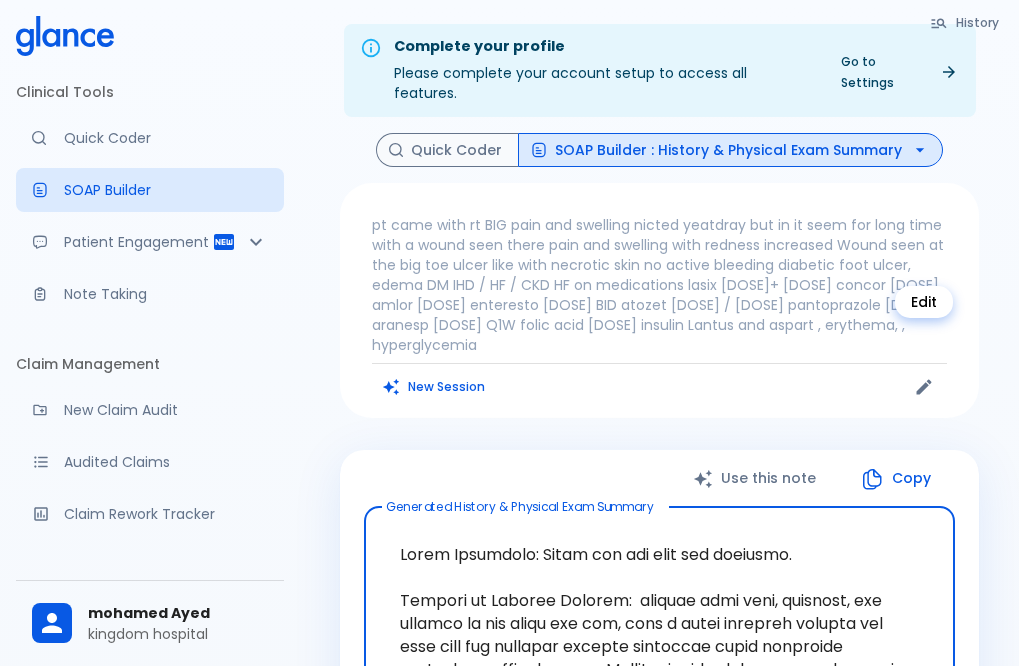 click 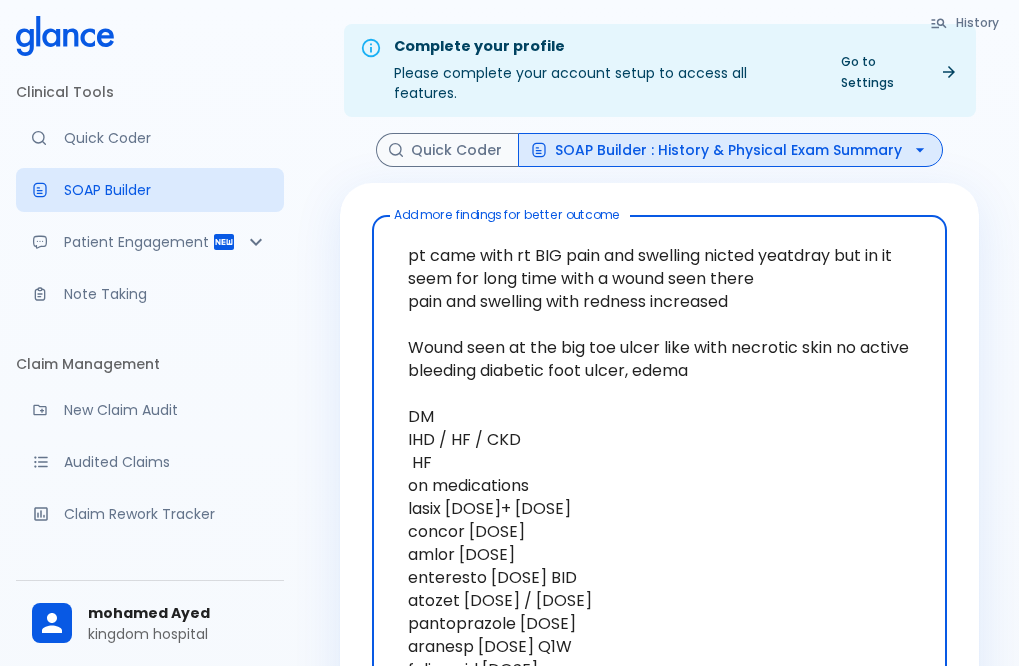 click on "pt came with rt BIG pain and swelling nicted yeatdray but in it seem for long time with a wound seen there
pain and swelling with redness increased
Wound seen at the big toe ulcer like with necrotic skin no active bleeding diabetic foot ulcer, edema
DM
IHD / HF / CKD
HF
on medications
lasix [DOSE]+ [DOSE]
concor [DOSE]
amlor [DOSE]
enteresto [DOSE] BID
atozet [DOSE] / [DOSE]
pantoprazole [DOSE]
aranesp [DOSE] Q1W
folic acid [DOSE]
insulin Lantus and aspart , erythema, , hyperglycemia" at bounding box center (659, 474) 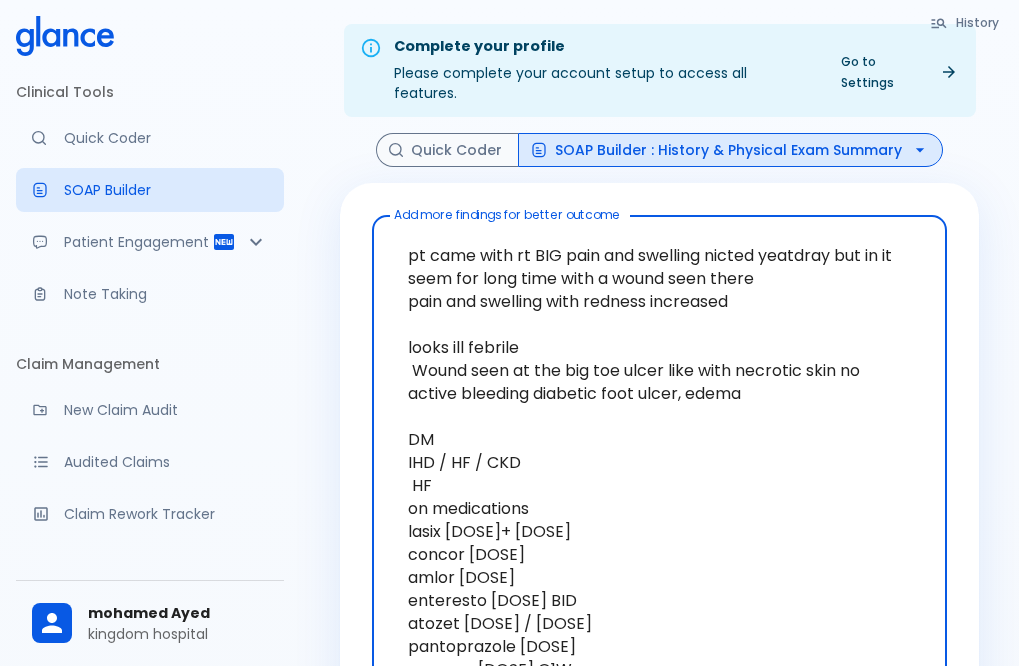 click on "pt came with rt BIG pain and swelling nicted yeatdray but in it seem for long time with a wound seen there
pain and swelling with redness increased
looks ill febrile
Wound seen at the big toe ulcer like with necrotic skin no active bleeding diabetic foot ulcer, edema
DM
IHD / HF / CKD
HF
on medications
lasix [DOSE]+ [DOSE]
concor [DOSE]
amlor [DOSE]
enteresto [DOSE] BID
atozet [DOSE] / [DOSE]
pantoprazole [DOSE]
aranesp [DOSE] Q1W
folic acid [DOSE]
insulin Lantus and aspart , erythema, , hyperglycemia" at bounding box center [659, 485] 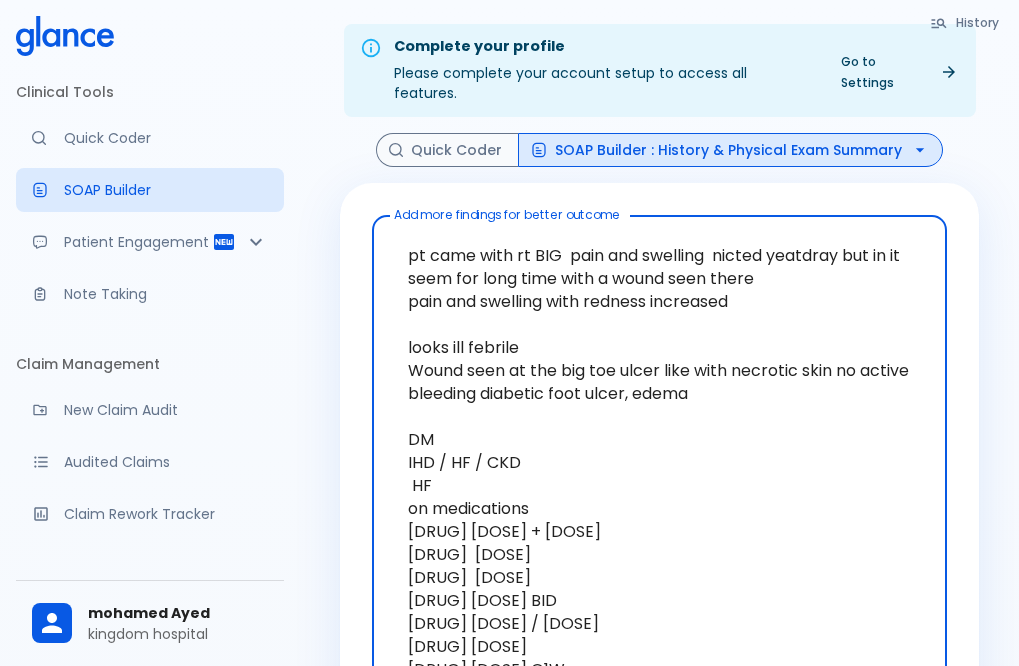 click on "pt came with rt BIG  pain and swelling  nicted yeatdray but in it seem for long time with a wound seen there
pain and swelling with redness increased
looks ill febrile
Wound seen at the big toe ulcer like with necrotic skin no active bleeding diabetic foot ulcer, edema
DM
IHD / HF / CKD
HF
on medications
[DRUG] [DOSE] + [DOSE]
[DRUG]  [DOSE]
[DRUG]  [DOSE]
[DRUG] [DOSE] BID
[DRUG] [DOSE] / [DOSE]
[DRUG] [DOSE]
[DRUG] [DOSE] Q1W
[SUPPLEMENT] [DOSE]
insulin Lantus and aspart , erythema, , hyperglycemia" at bounding box center [659, 485] 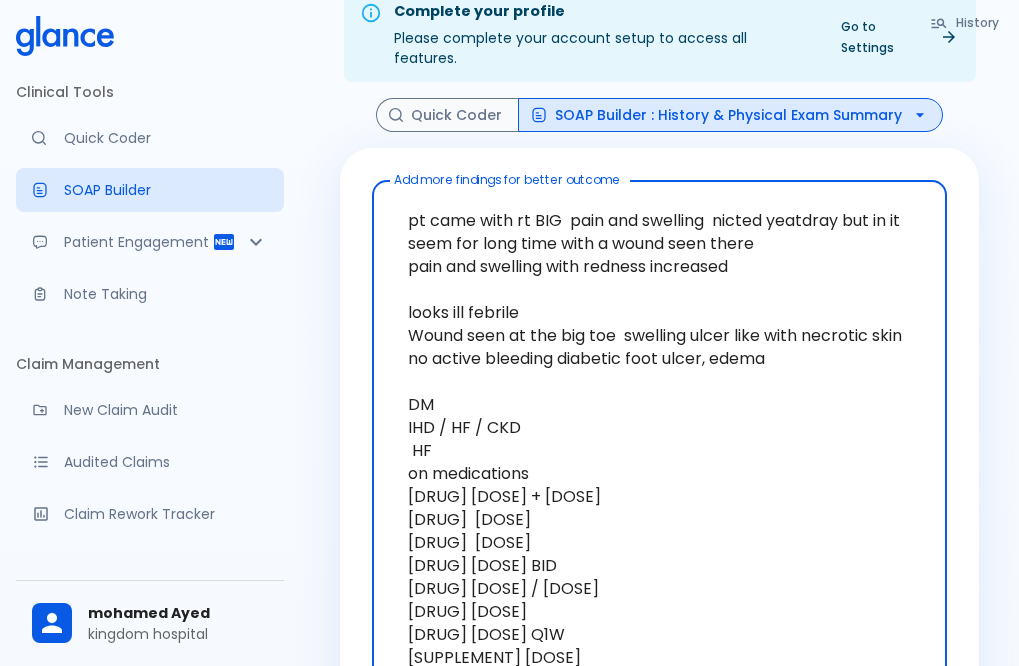 scroll, scrollTop: 0, scrollLeft: 0, axis: both 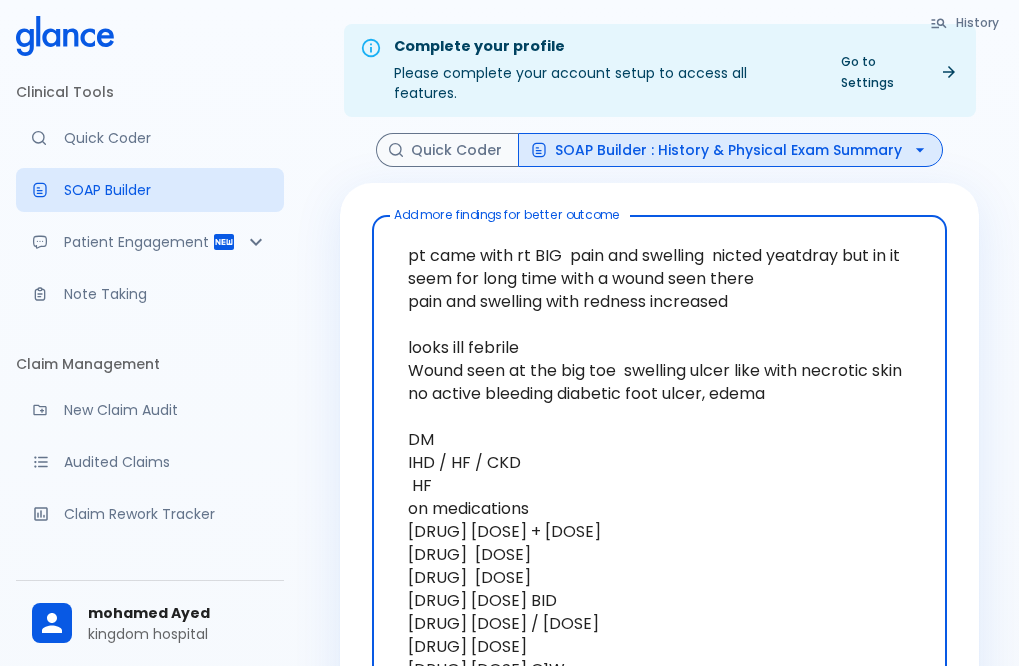 type on "pt came with rt BIG  pain and swelling  nicted yeatdray but in it seem for long time with a wound seen there
pain and swelling with redness increased
looks ill febrile
Wound seen at the big toe  swelling ulcer like with necrotic skin no active bleeding diabetic foot ulcer, edema
DM
IHD / HF / CKD
HF
on medications
[DRUG] [DOSE] + [DOSE]
[DRUG]  [DOSE]
[DRUG]  [DOSE]
[DRUG] [DOSE] BID
[DRUG] [DOSE] / [DOSE]
[DRUG] [DOSE]
[DRUG] [DOSE] Q1W
[SUPPLEMENT] [DOSE]
insulin Lantus and aspart , erythema, , hyperglycemia" 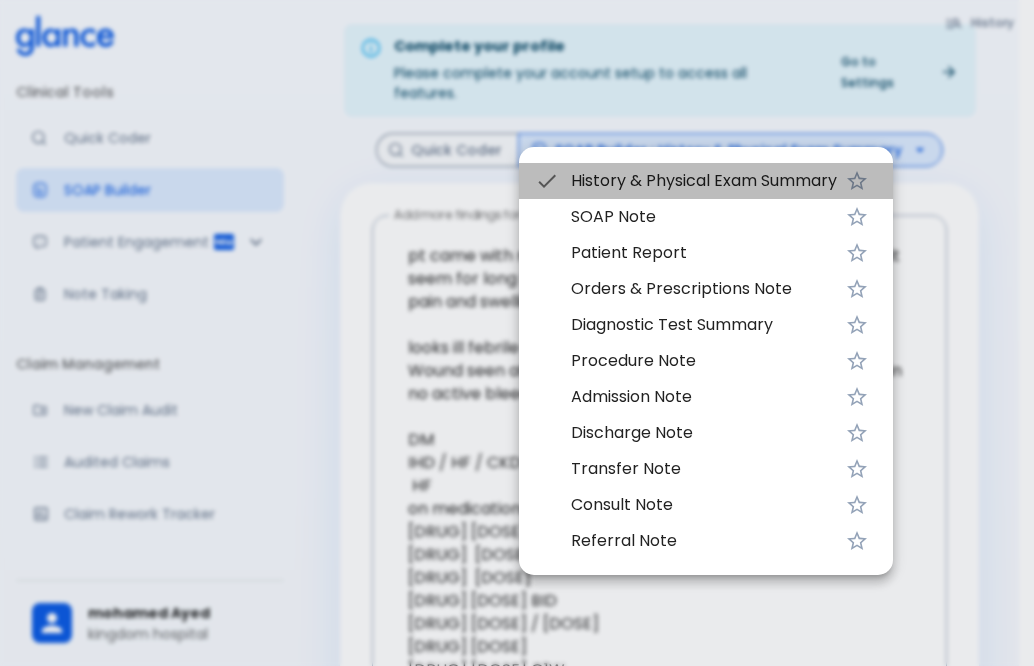 click on "History & Physical Exam Summary" at bounding box center (704, 181) 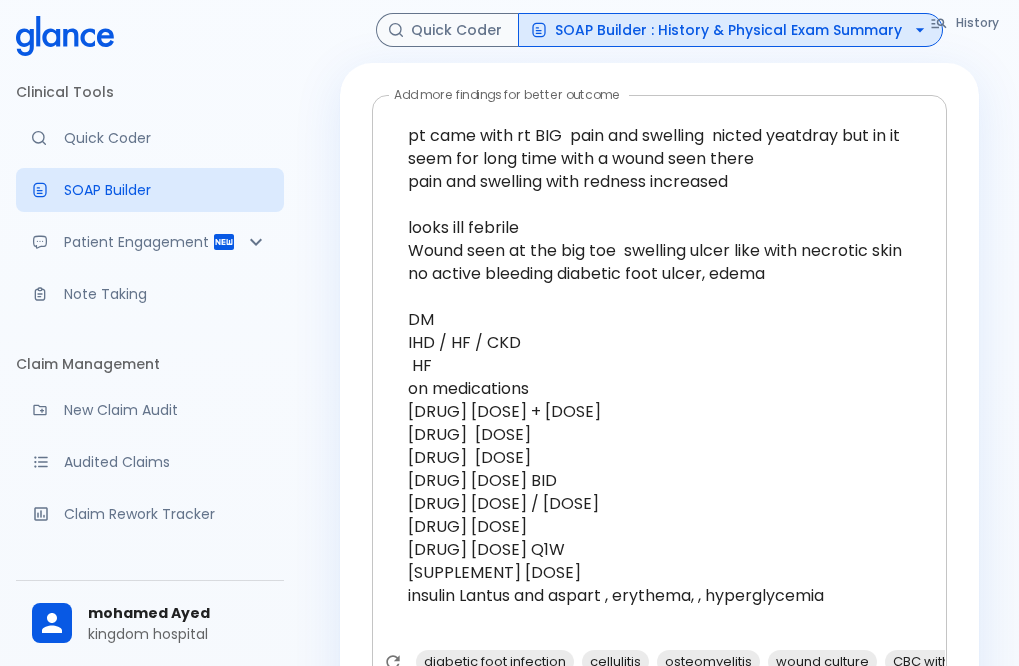 scroll, scrollTop: 400, scrollLeft: 0, axis: vertical 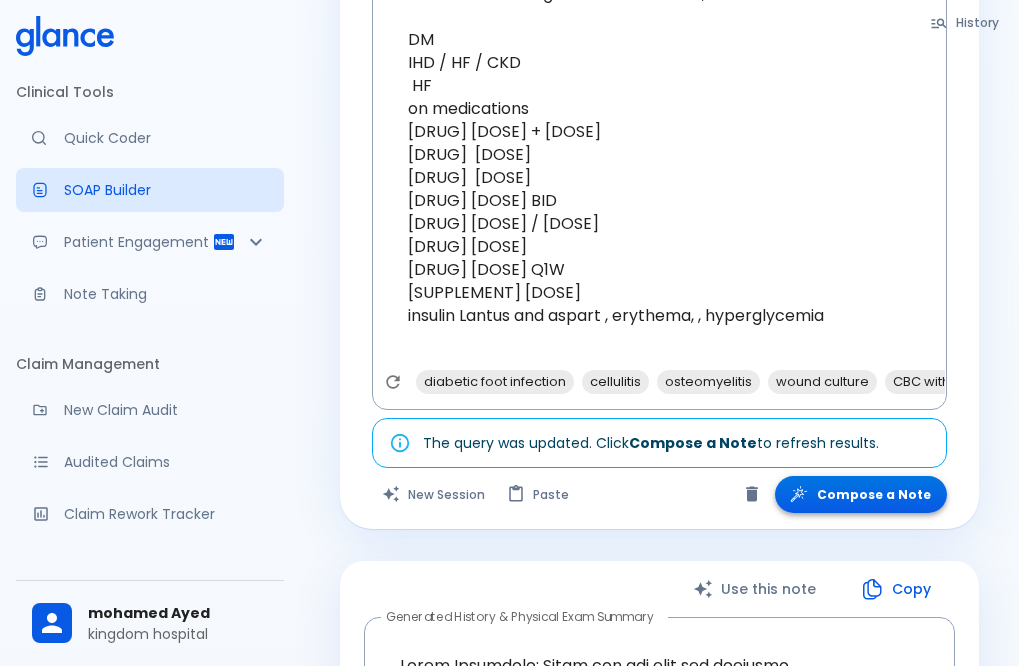 click on "Compose a Note" at bounding box center [861, 494] 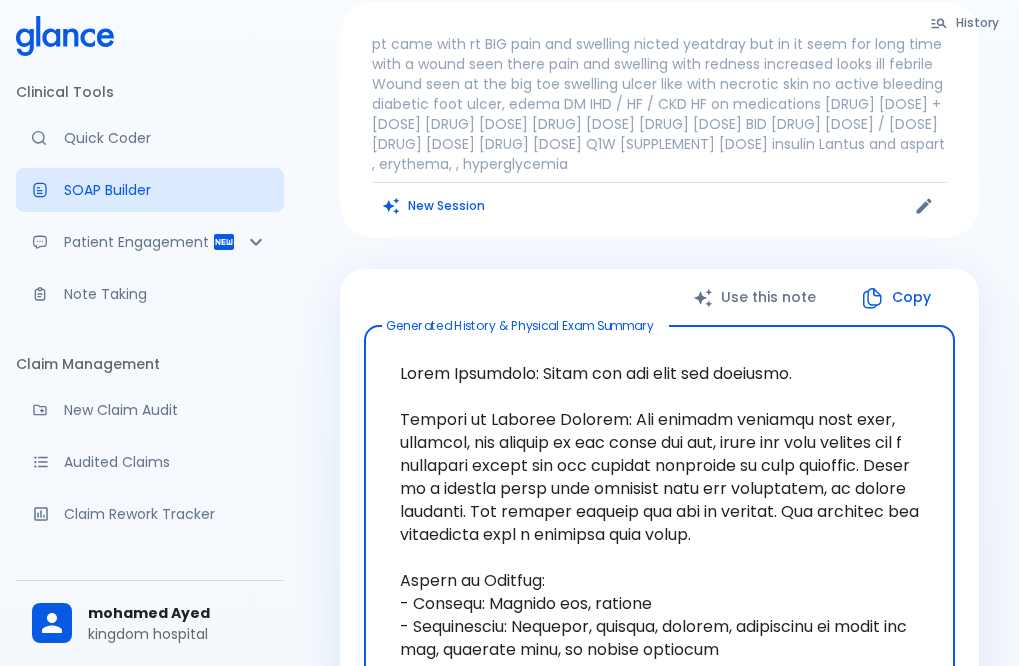 scroll, scrollTop: 400, scrollLeft: 0, axis: vertical 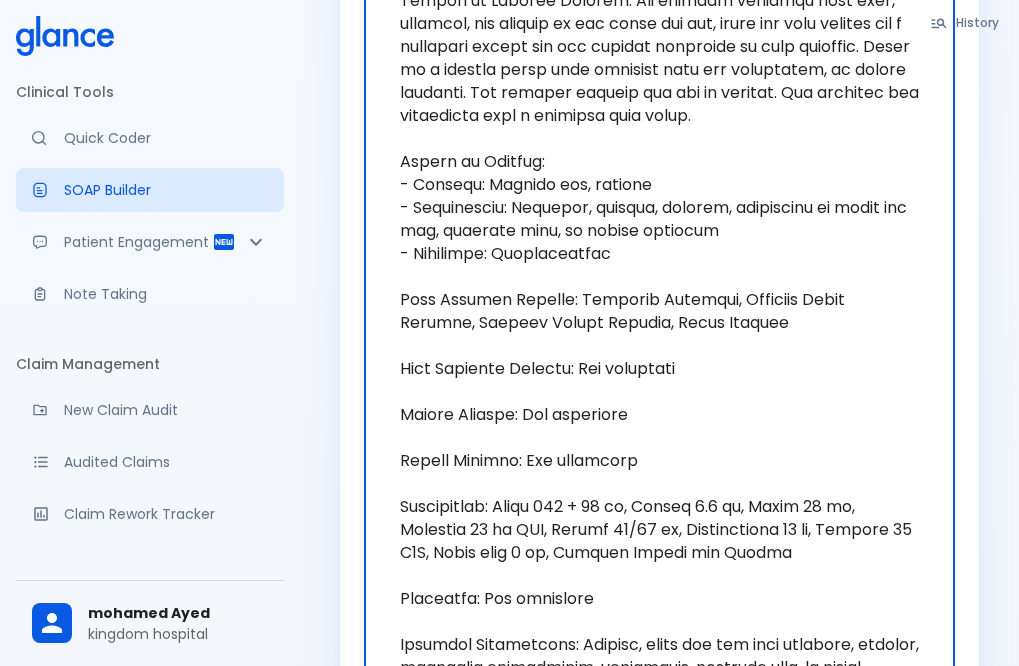 drag, startPoint x: 632, startPoint y: 160, endPoint x: 789, endPoint y: 552, distance: 422.27124 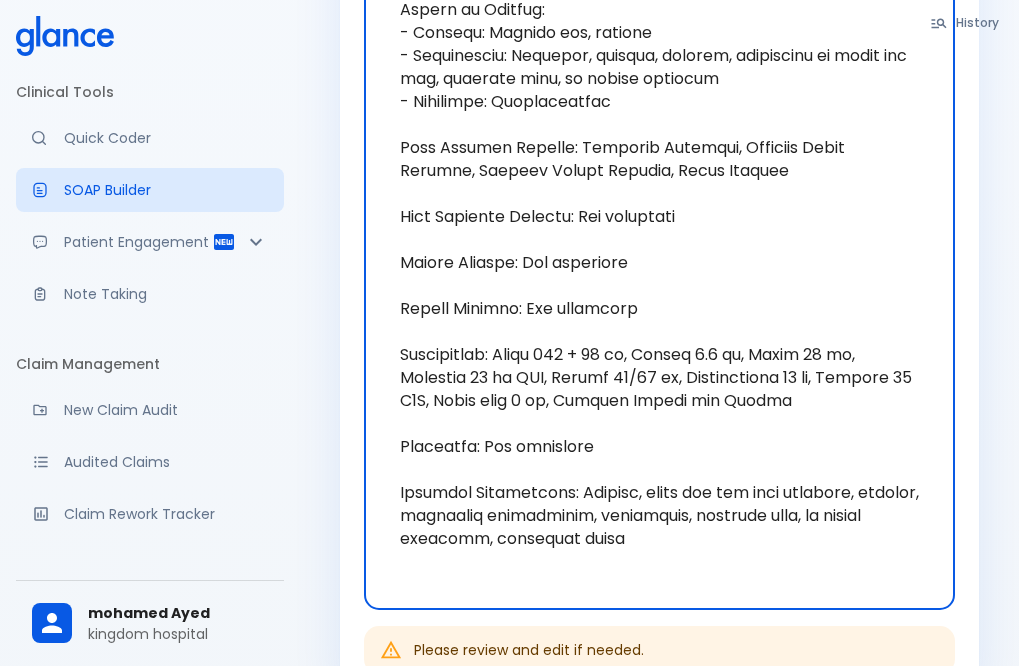 scroll, scrollTop: 1000, scrollLeft: 0, axis: vertical 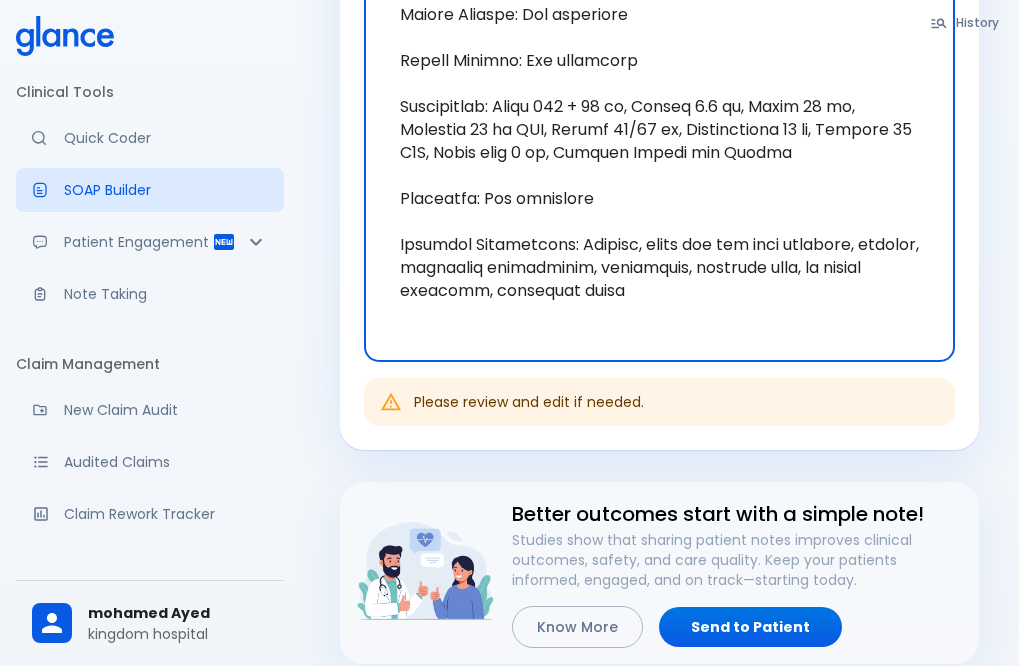drag, startPoint x: 580, startPoint y: 203, endPoint x: 623, endPoint y: 240, distance: 56.727417 